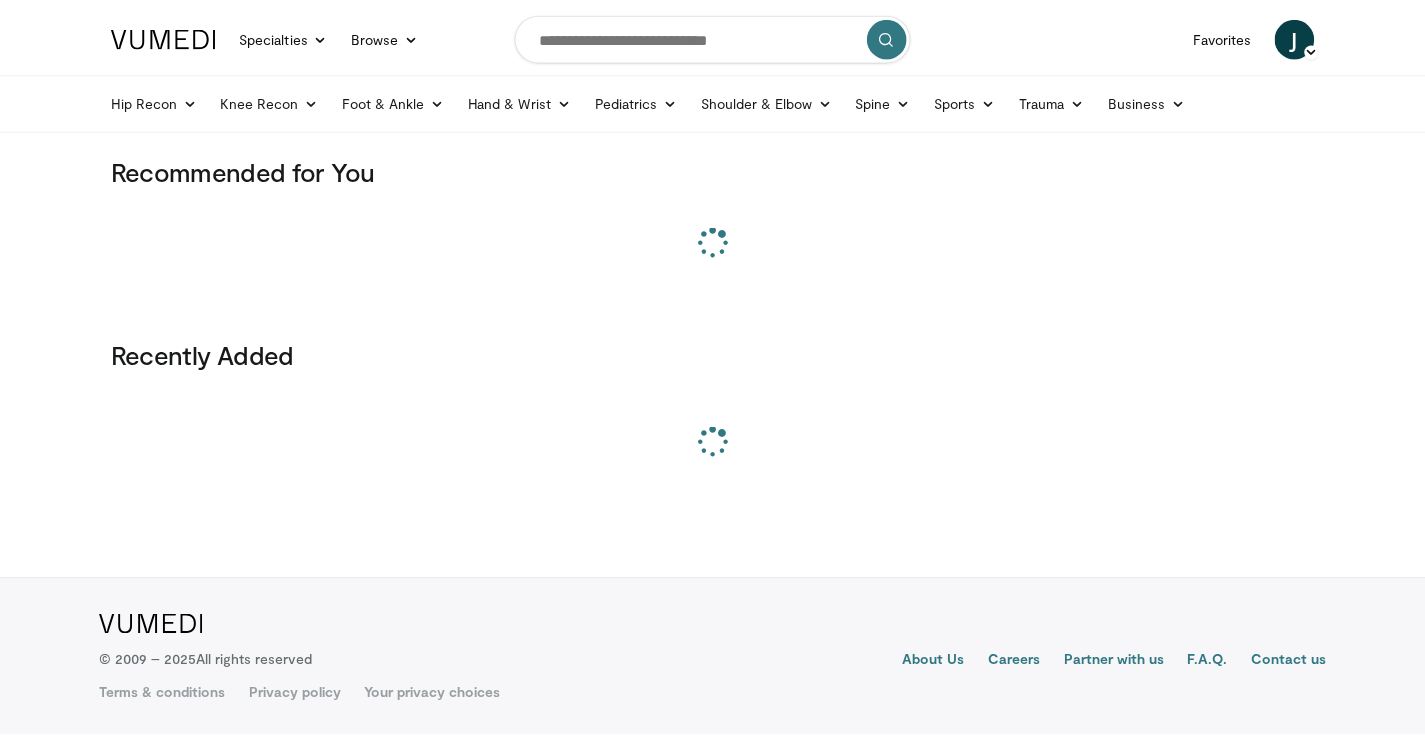 scroll, scrollTop: 0, scrollLeft: 0, axis: both 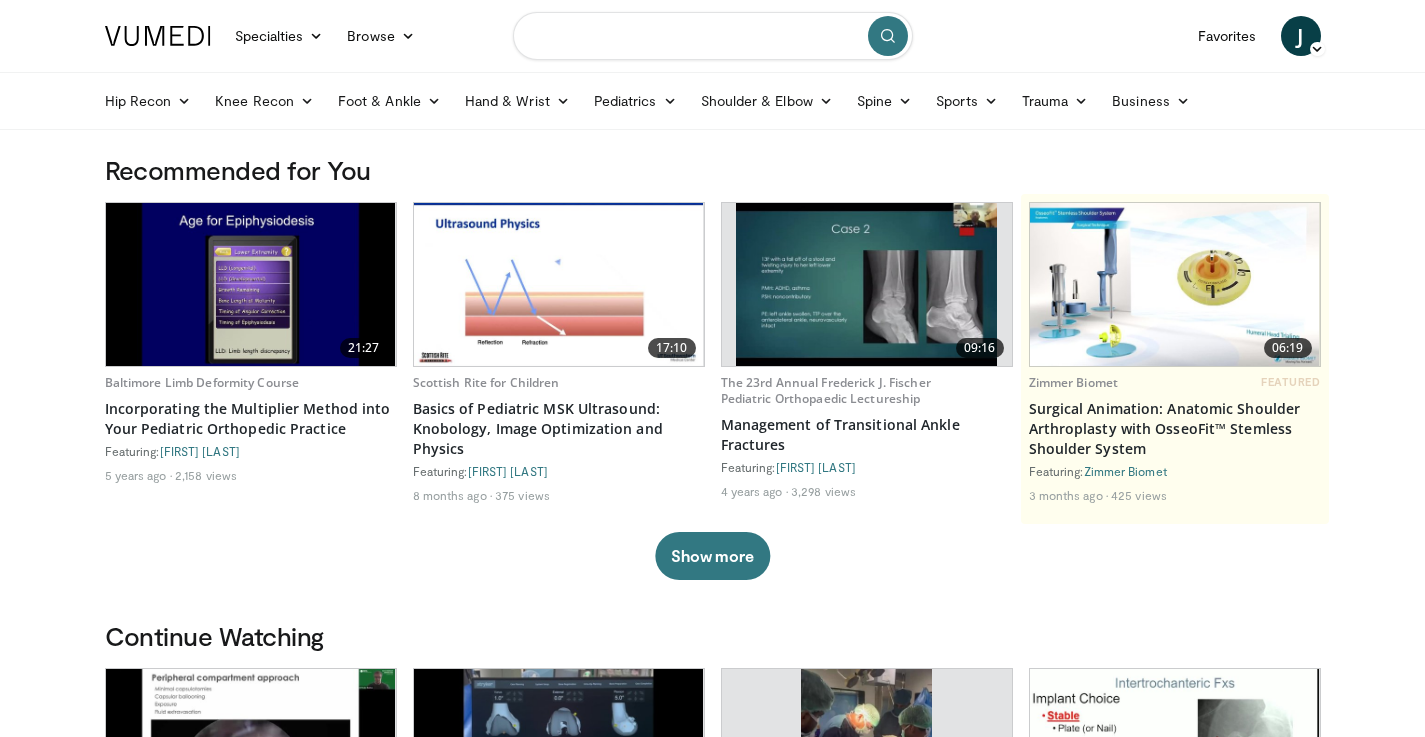 click at bounding box center (713, 36) 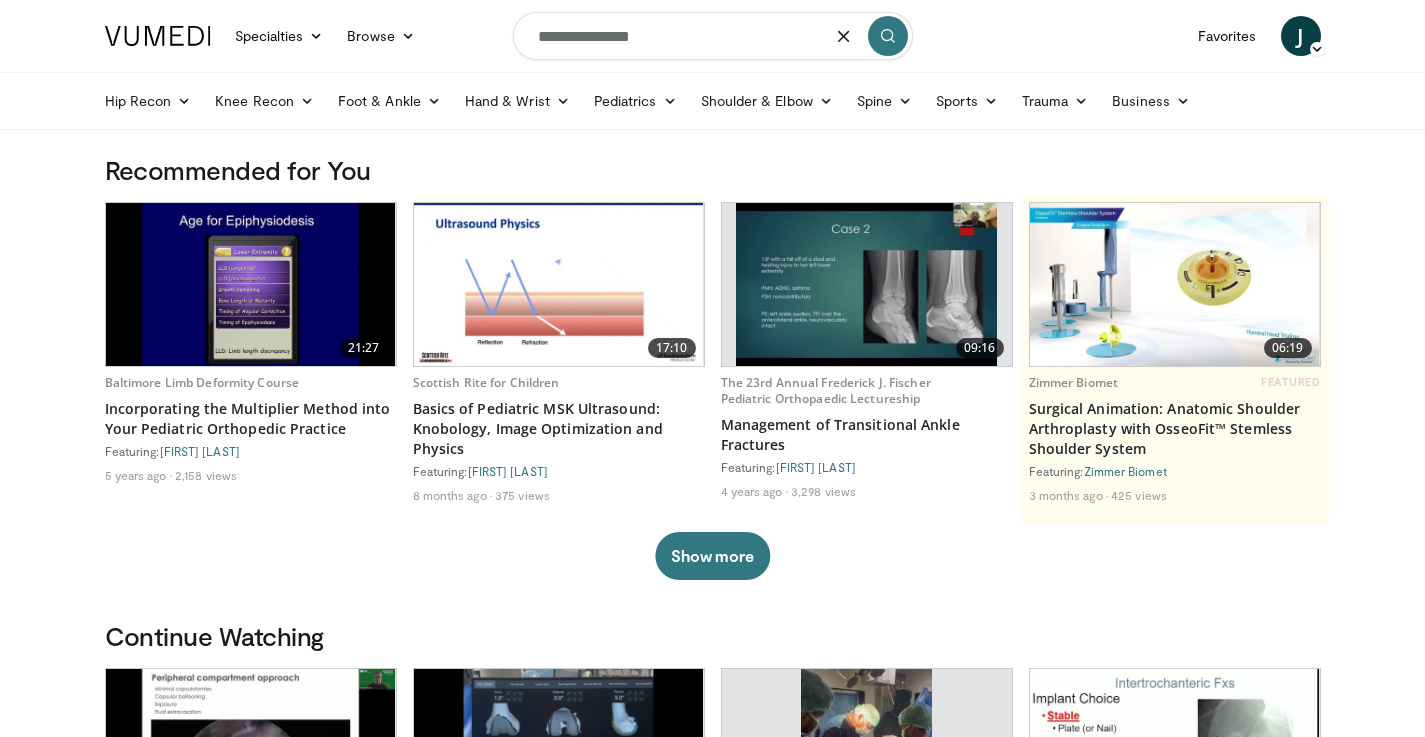 type on "**********" 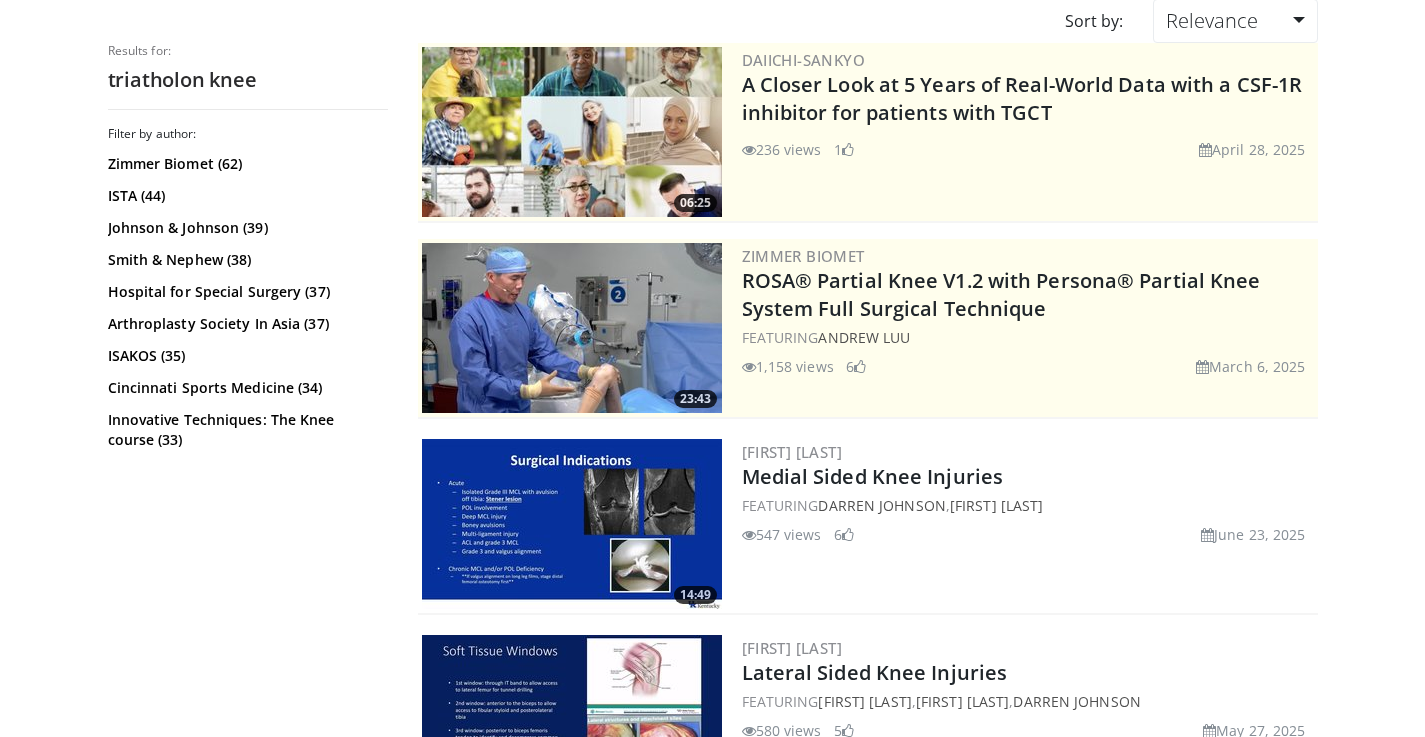 scroll, scrollTop: 0, scrollLeft: 0, axis: both 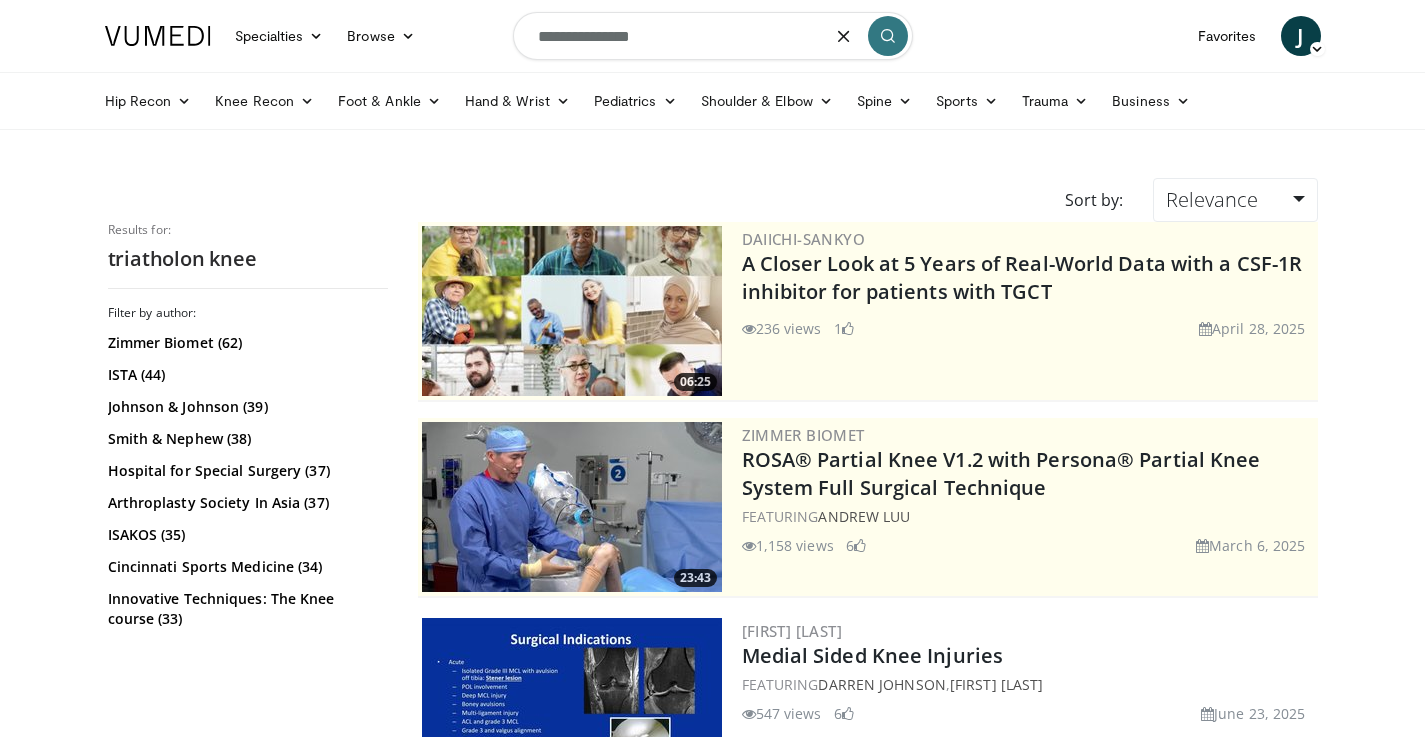 click on "**********" at bounding box center (713, 36) 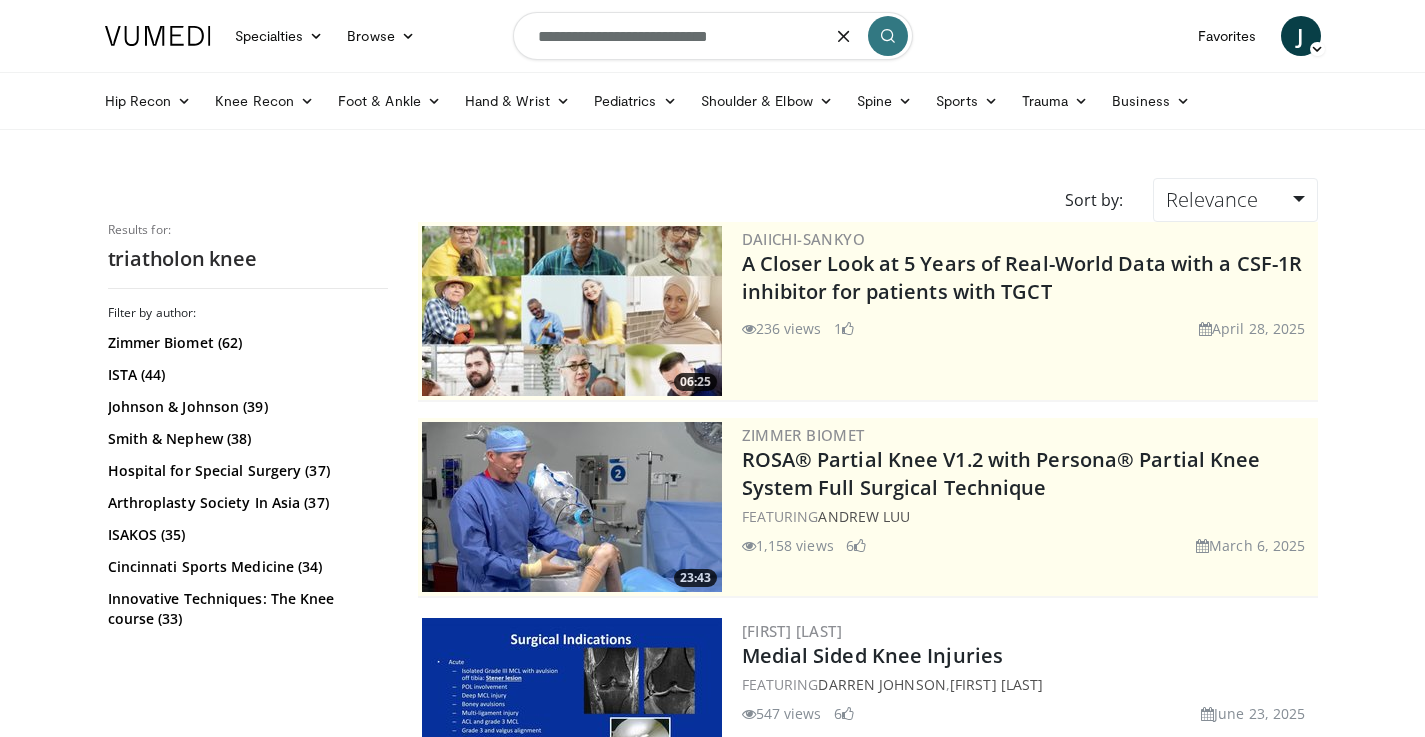 type on "**********" 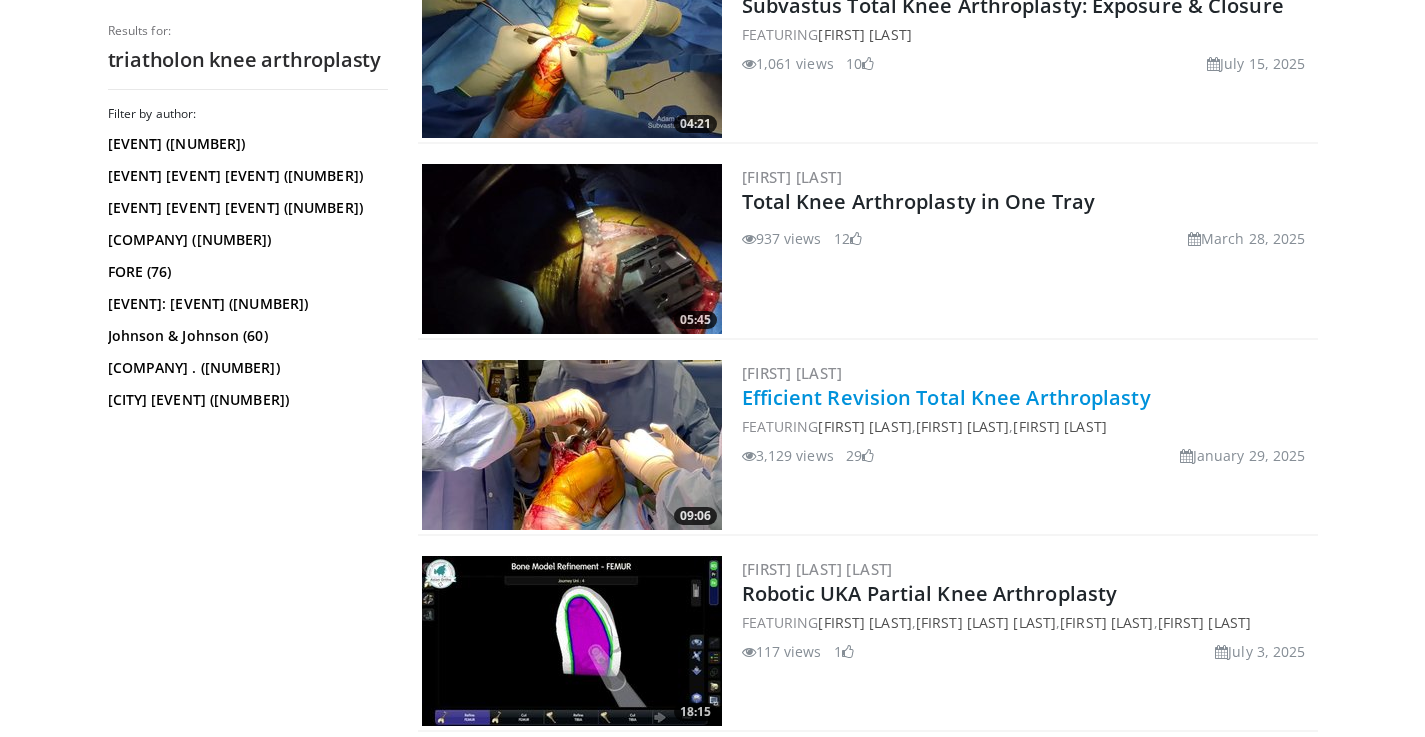 scroll, scrollTop: 646, scrollLeft: 0, axis: vertical 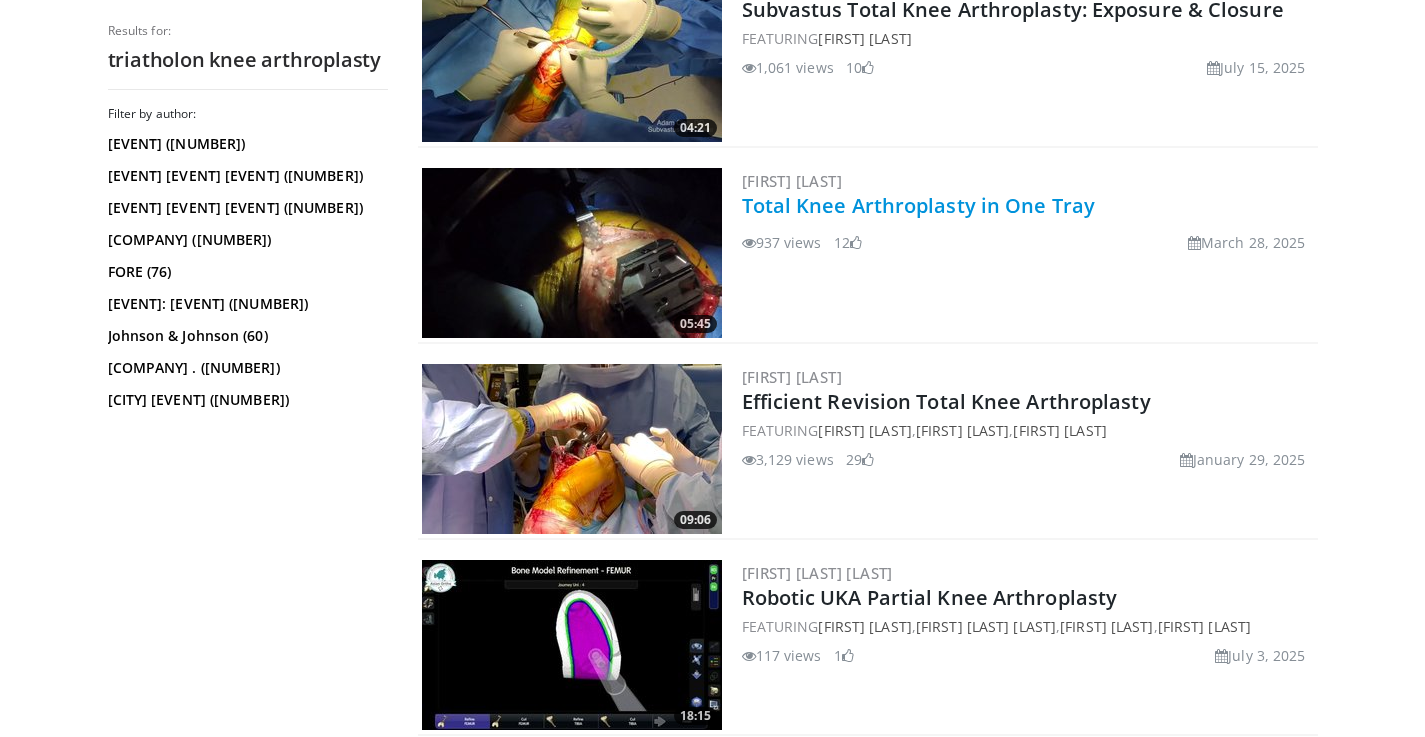 click on "Total Knee Arthroplasty in One Tray" at bounding box center [919, 205] 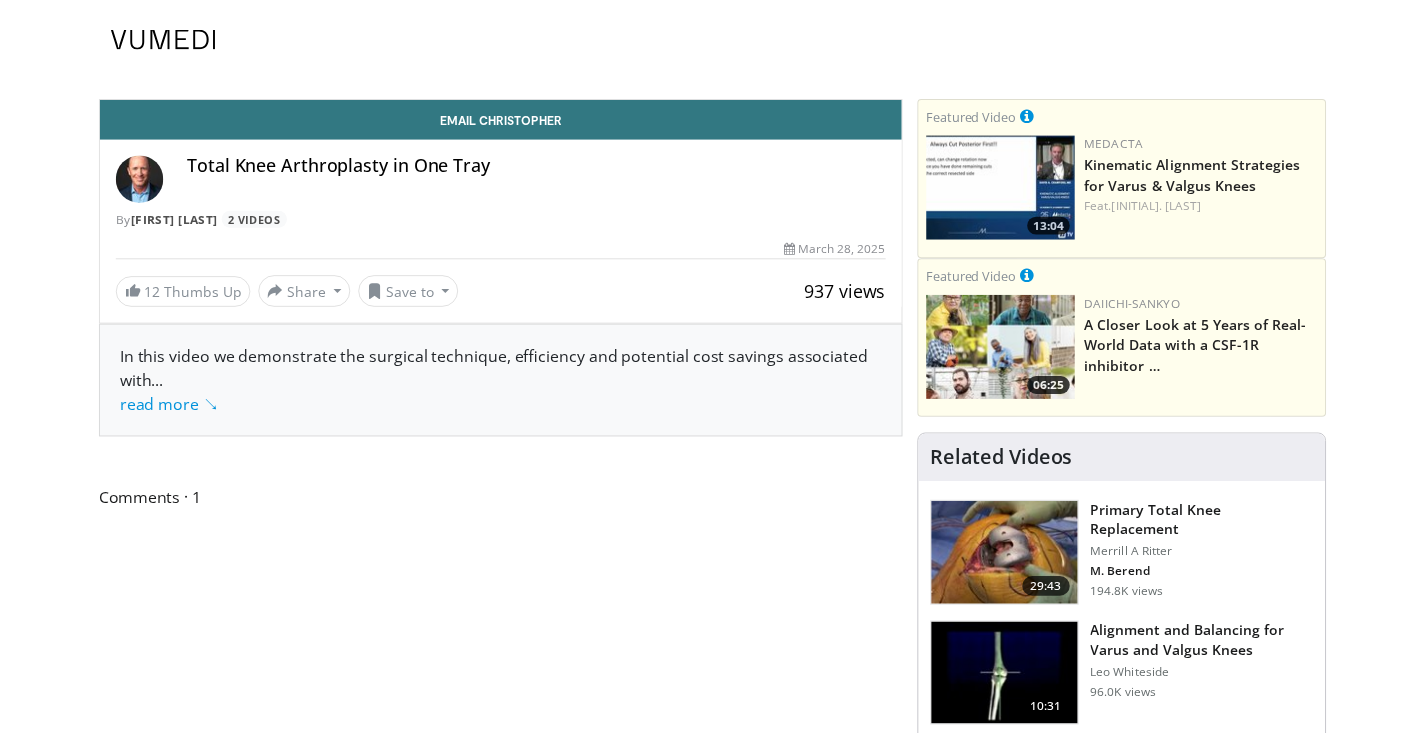 scroll, scrollTop: 0, scrollLeft: 0, axis: both 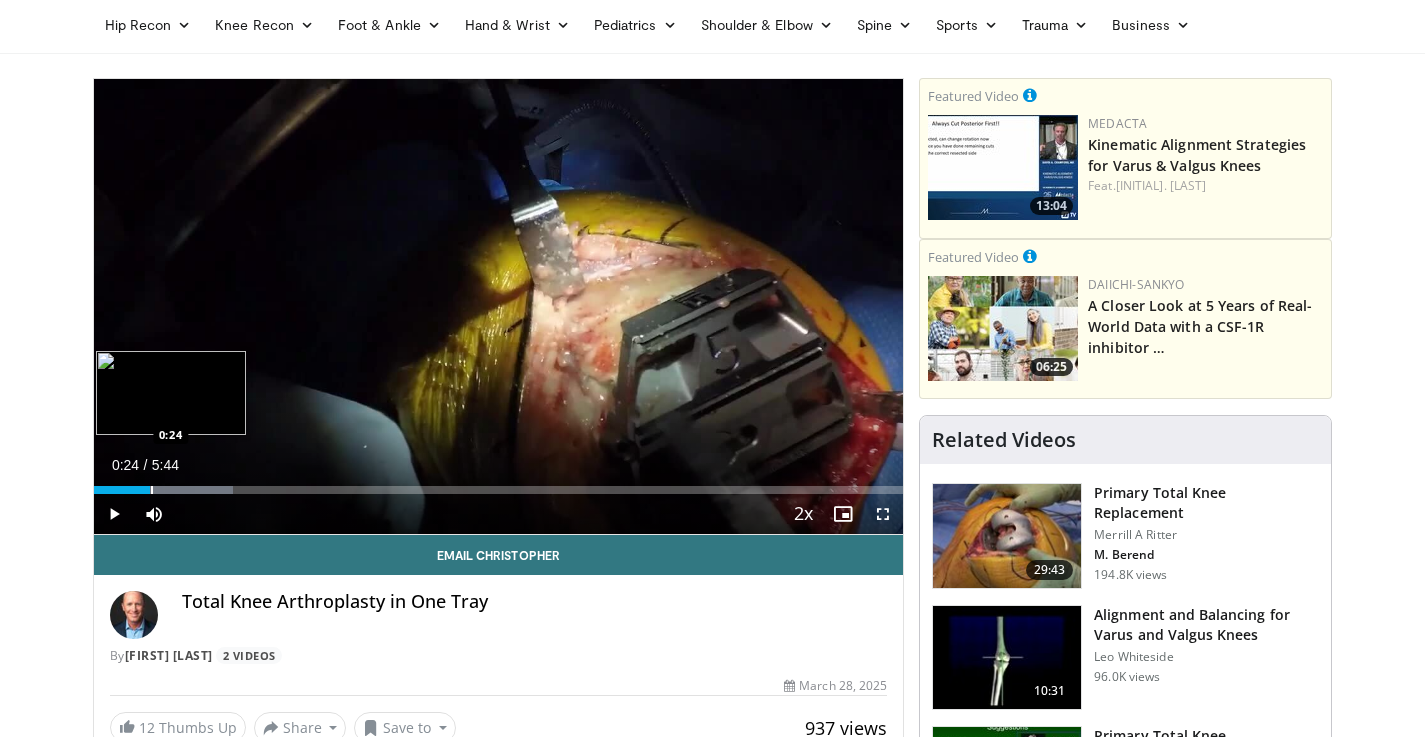 click at bounding box center (152, 490) 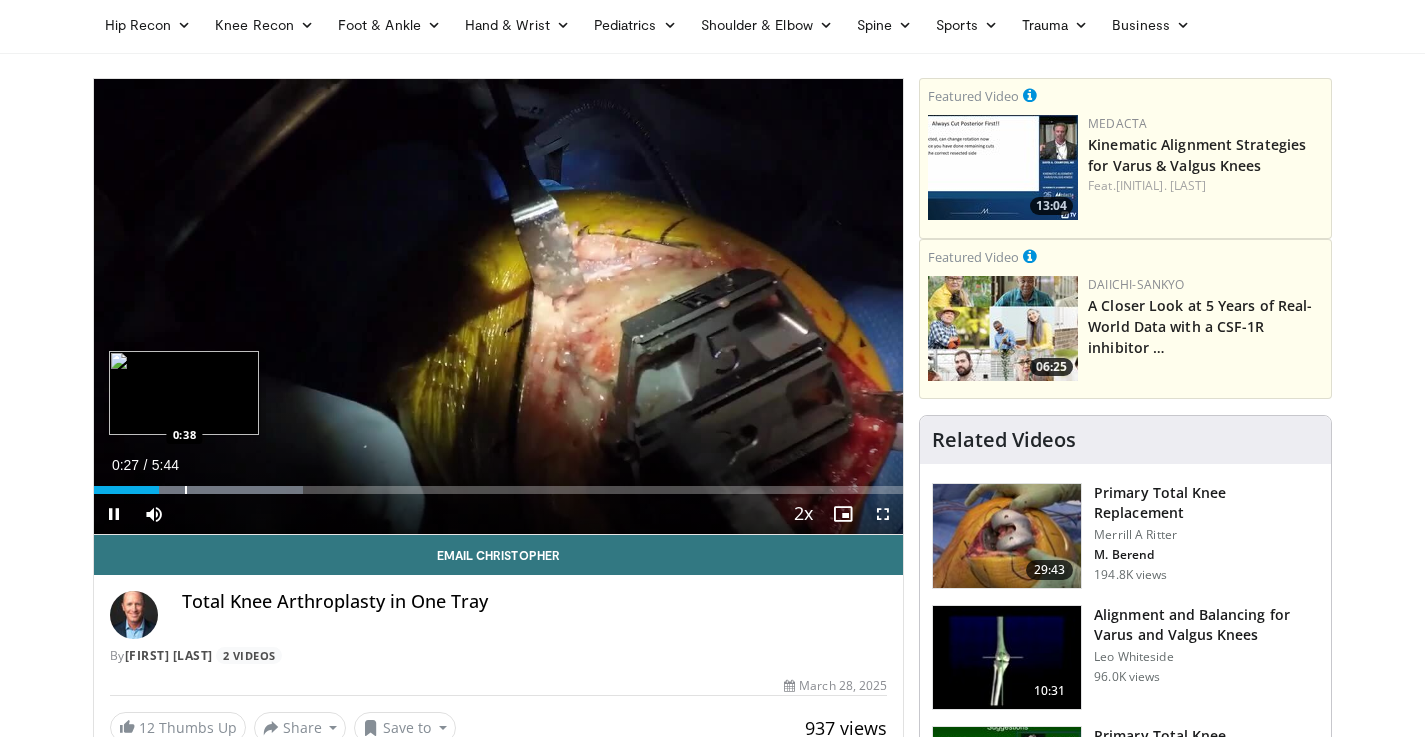 click at bounding box center [186, 490] 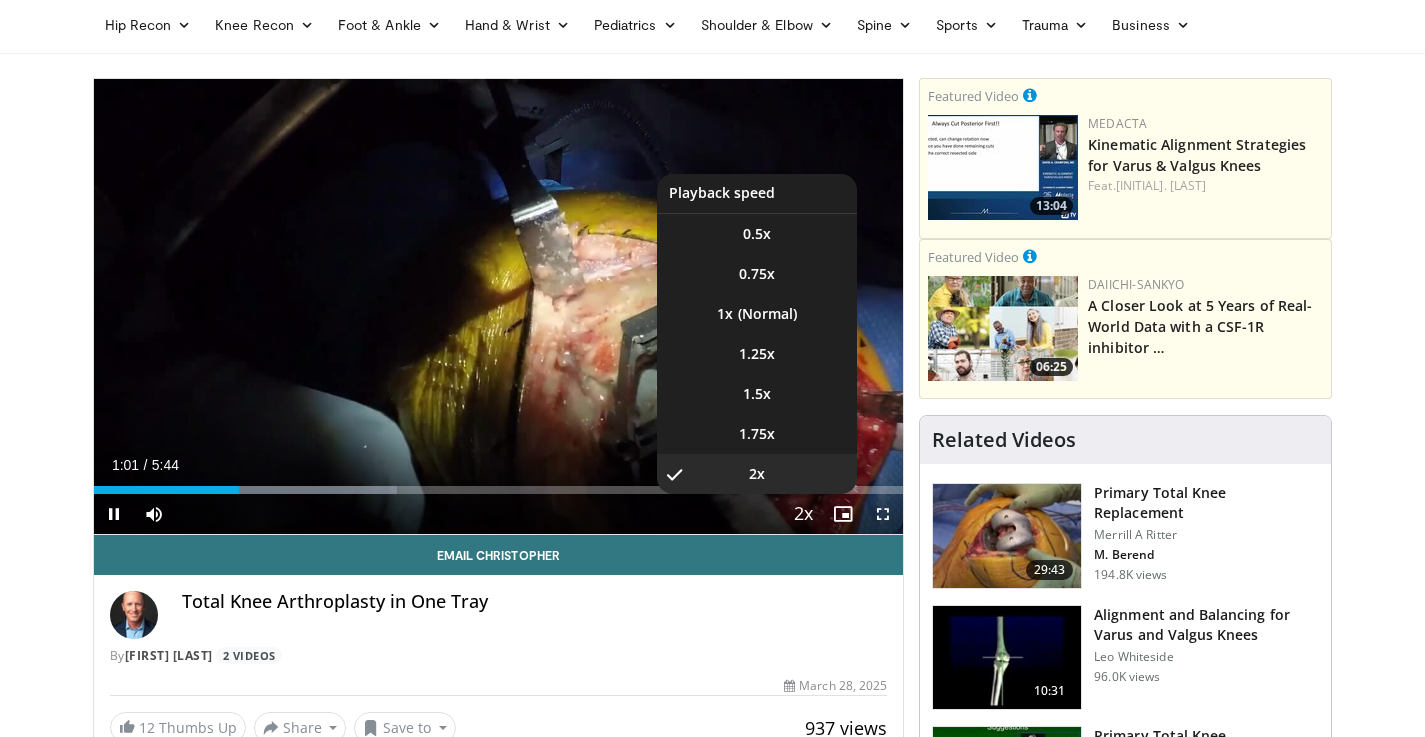 click at bounding box center (803, 515) 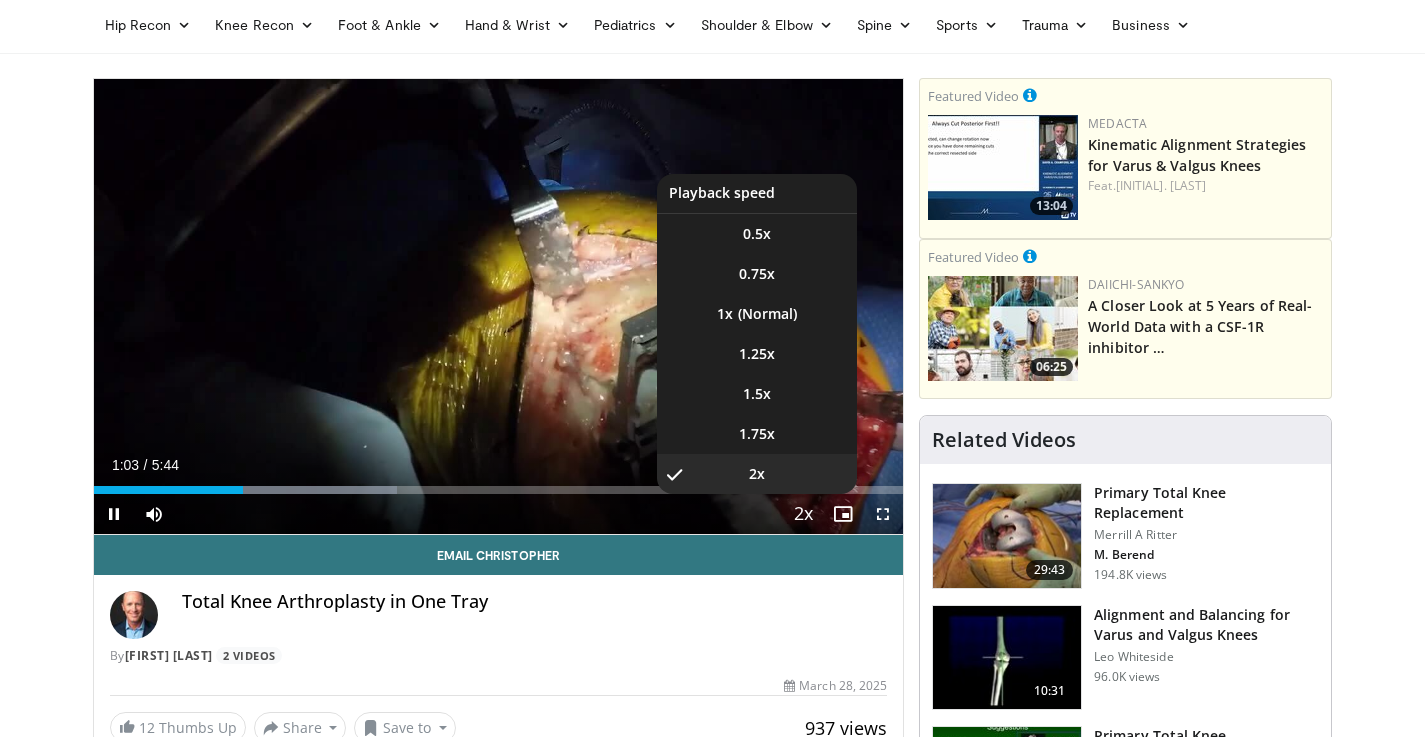 click at bounding box center [803, 515] 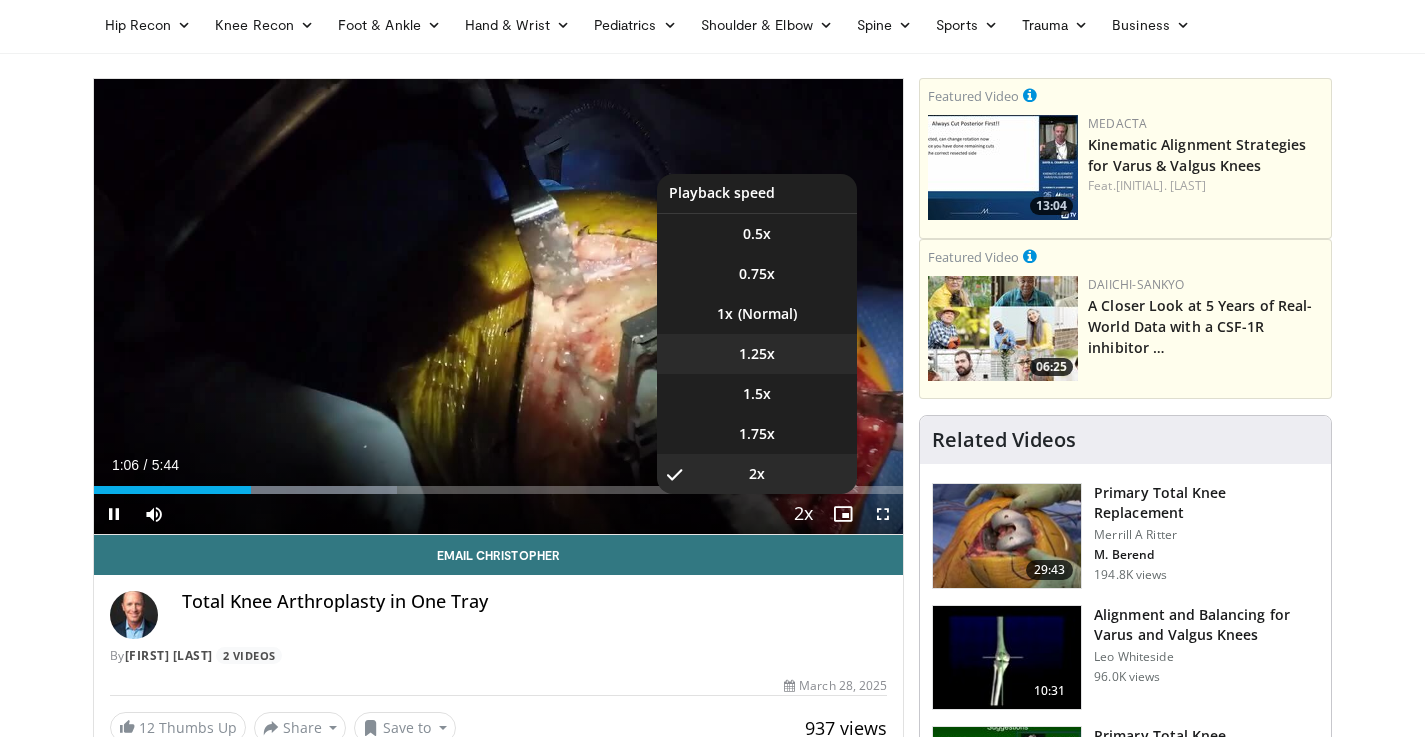 click on "1.25x" at bounding box center [757, 354] 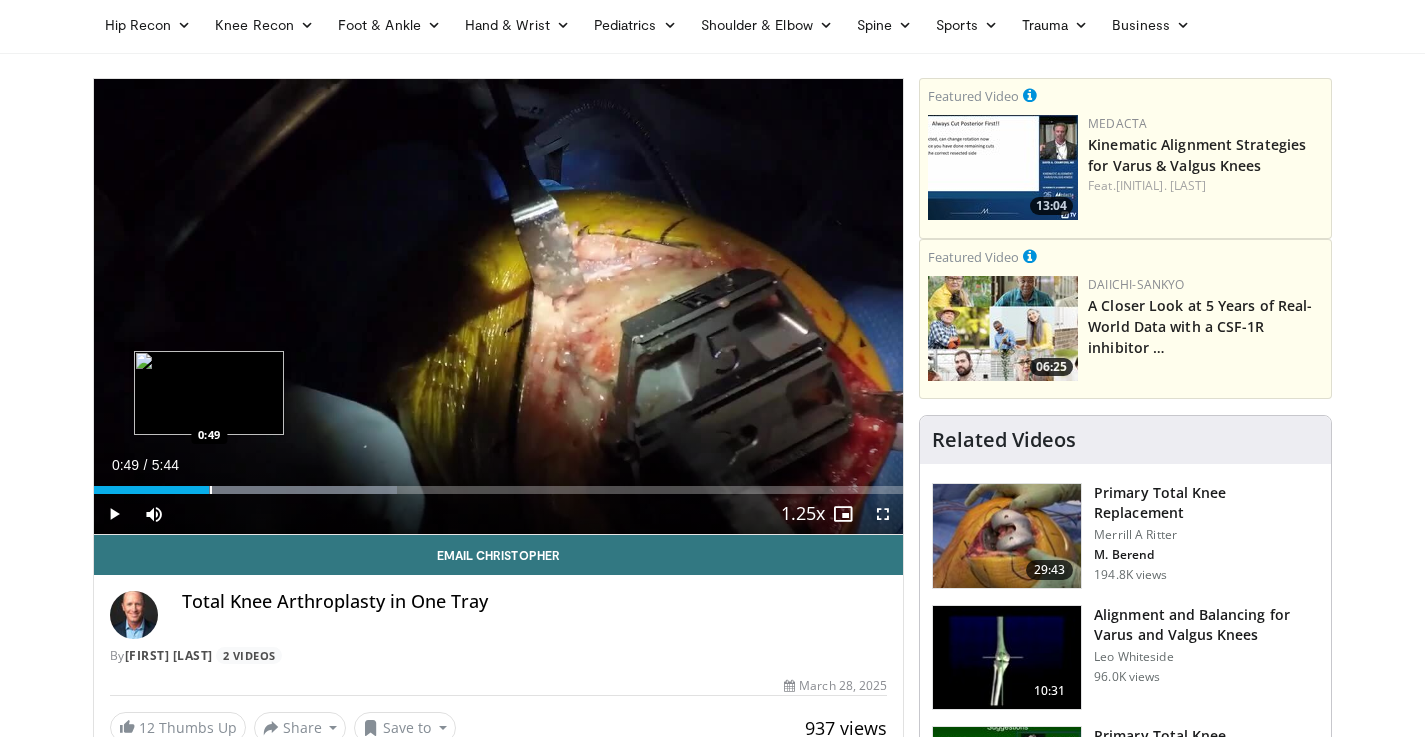 click on "Loaded :  37.47% 0:49 0:49" at bounding box center [499, 484] 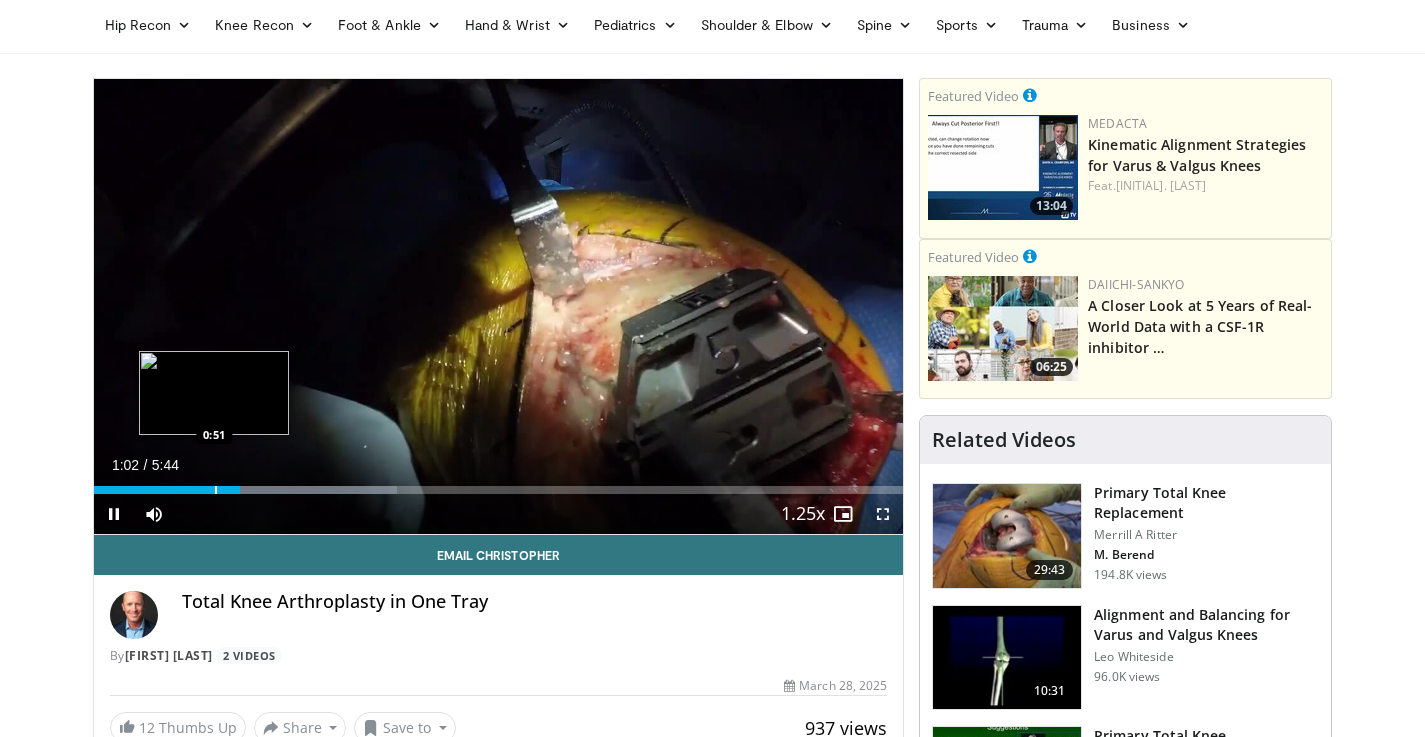 click at bounding box center [216, 490] 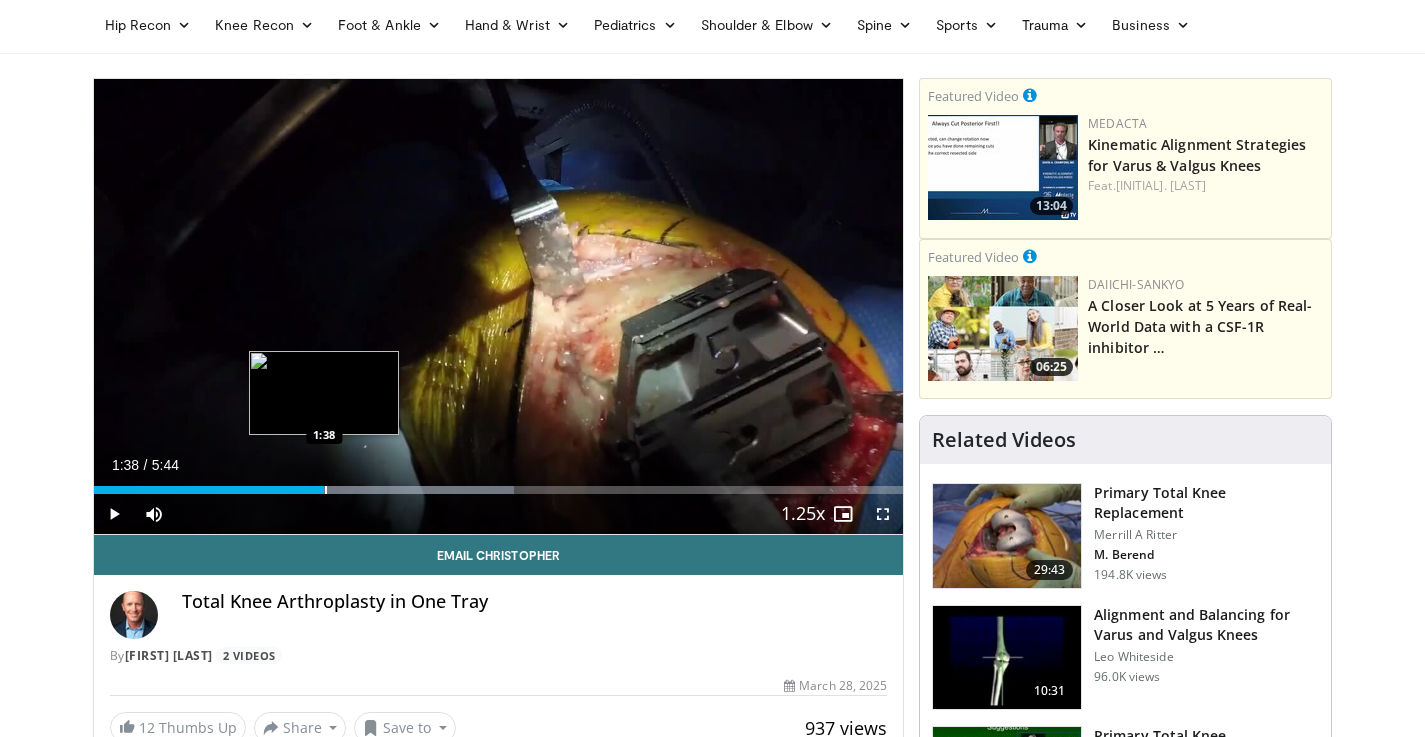 click at bounding box center (326, 490) 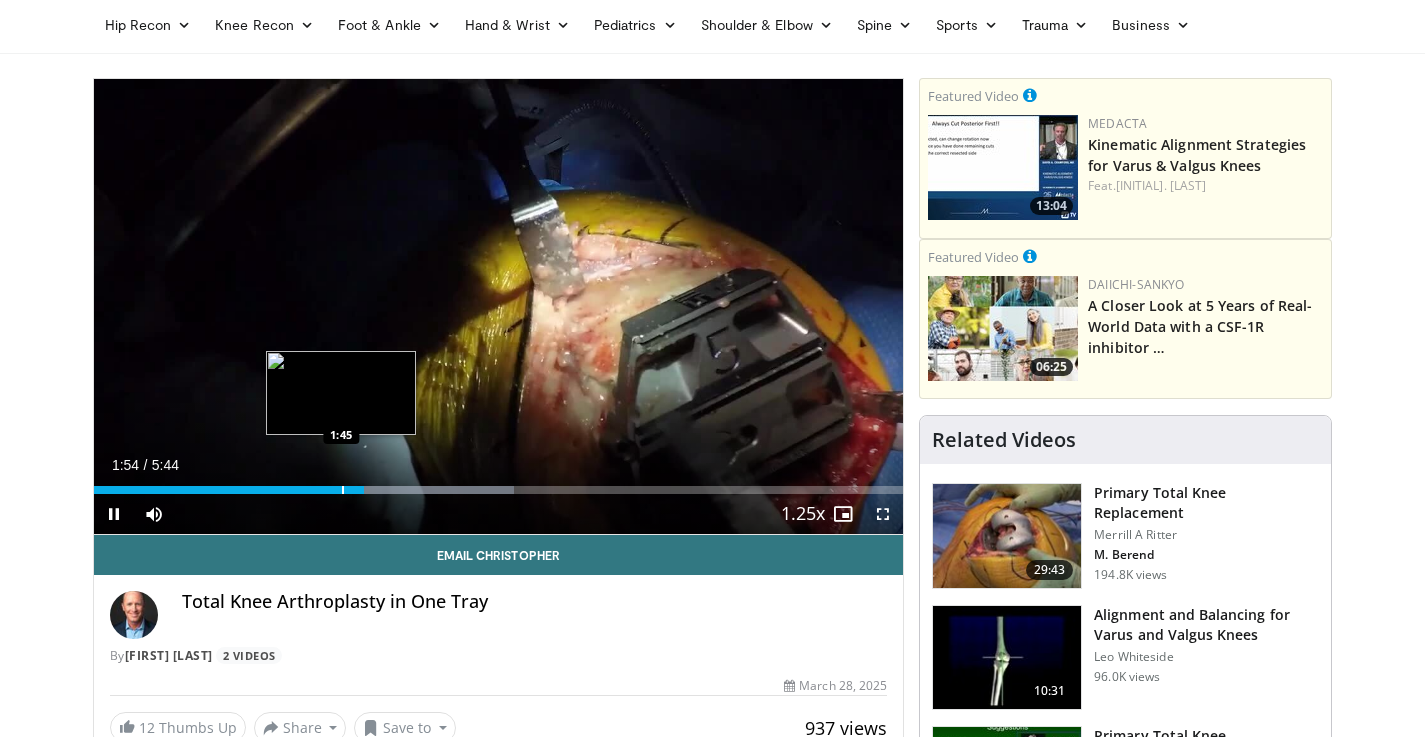 click at bounding box center (343, 490) 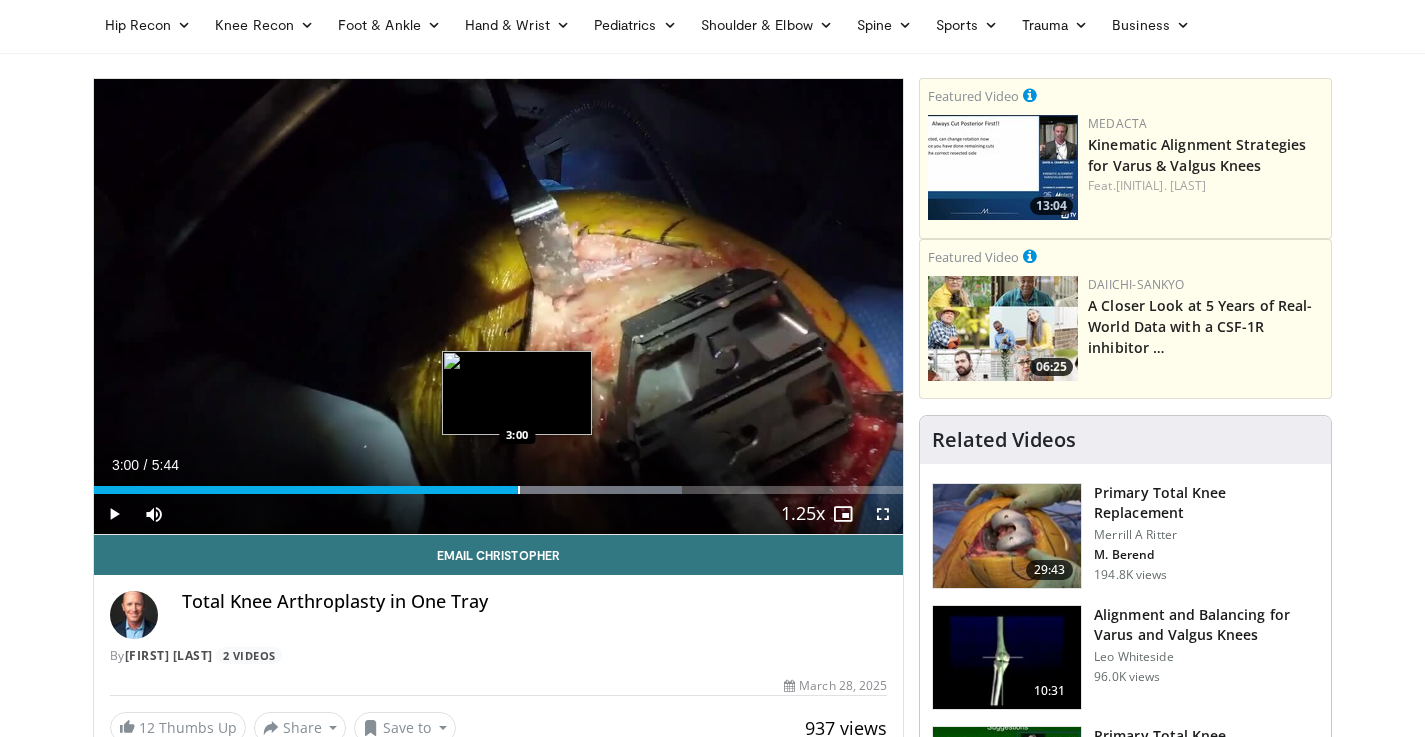 click at bounding box center [519, 490] 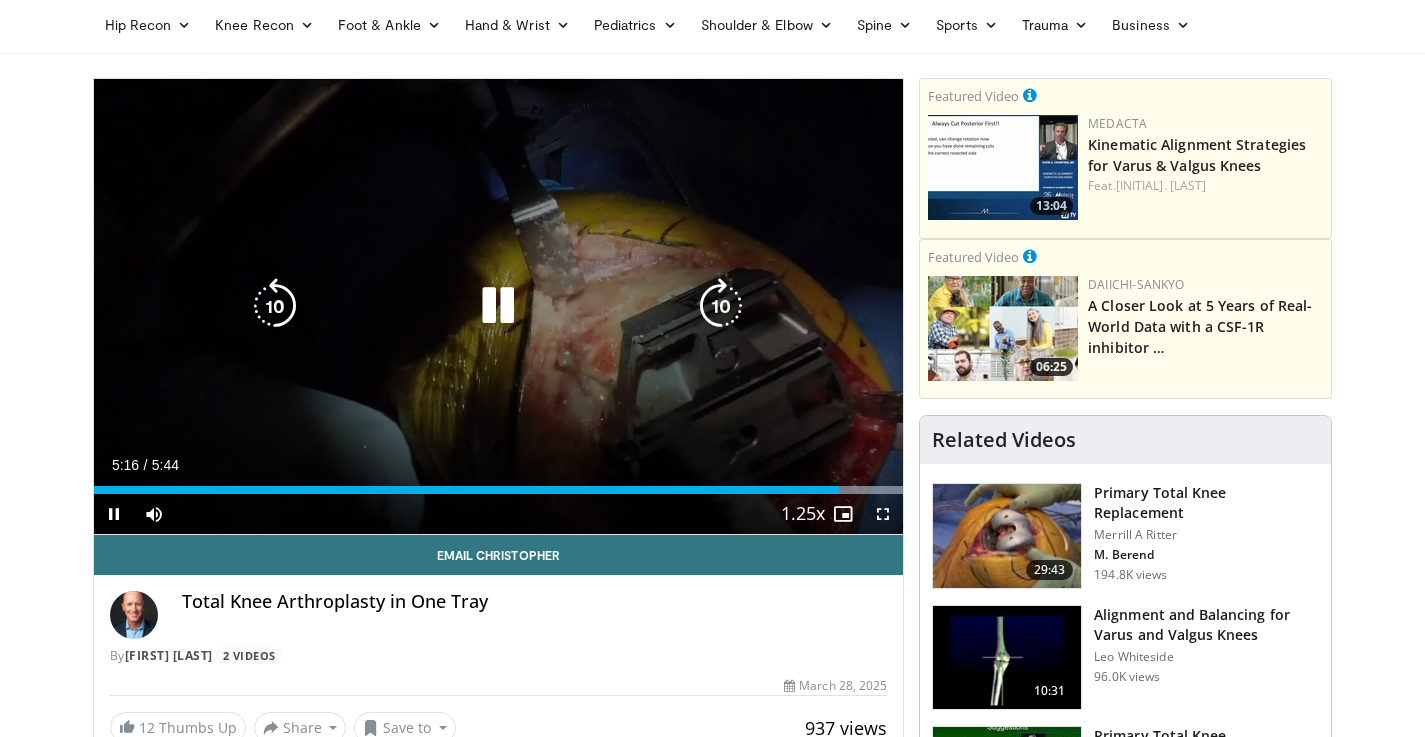click at bounding box center (498, 306) 